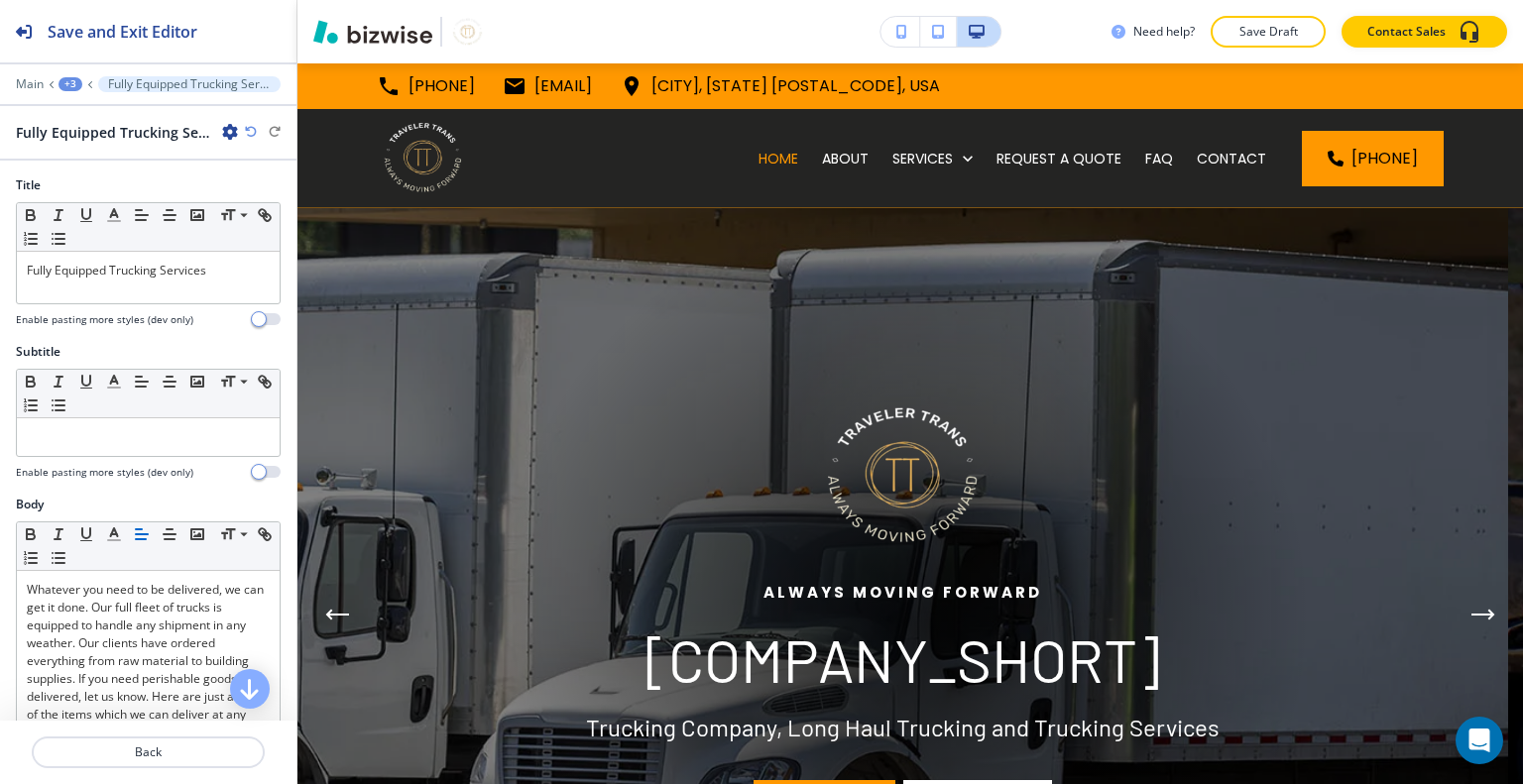 scroll, scrollTop: 0, scrollLeft: 0, axis: both 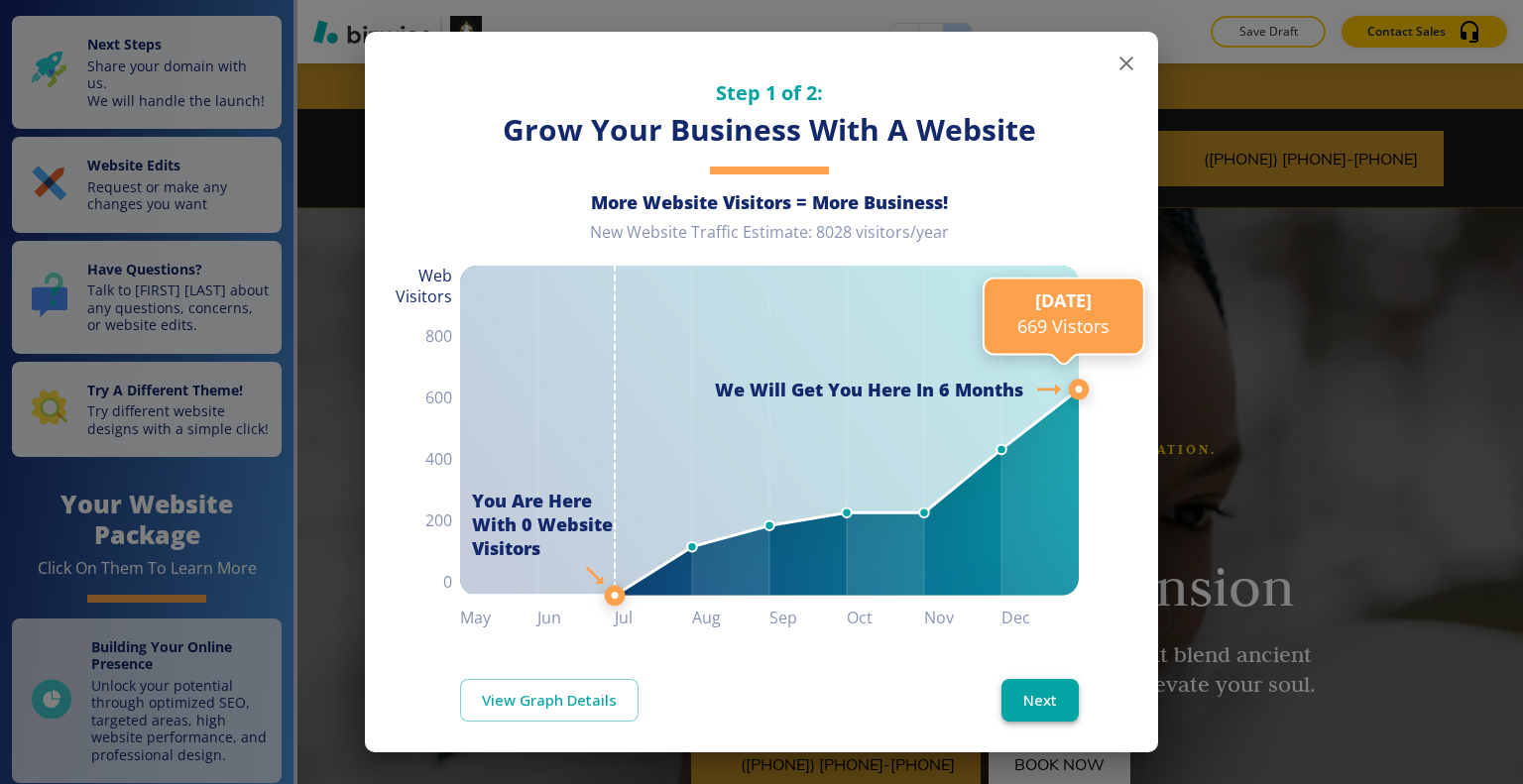 click on "Next" at bounding box center (1040, 700) 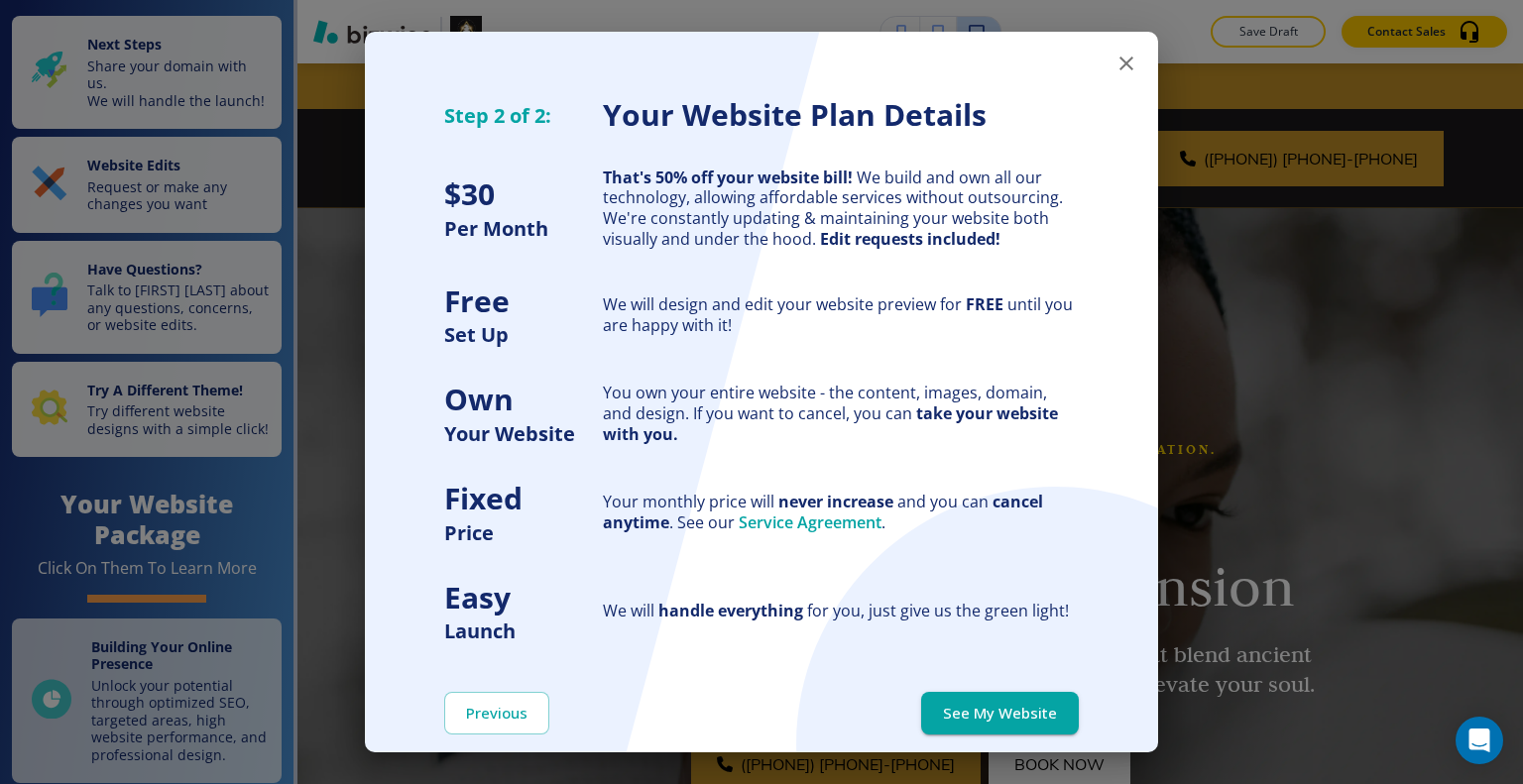 scroll, scrollTop: 0, scrollLeft: 0, axis: both 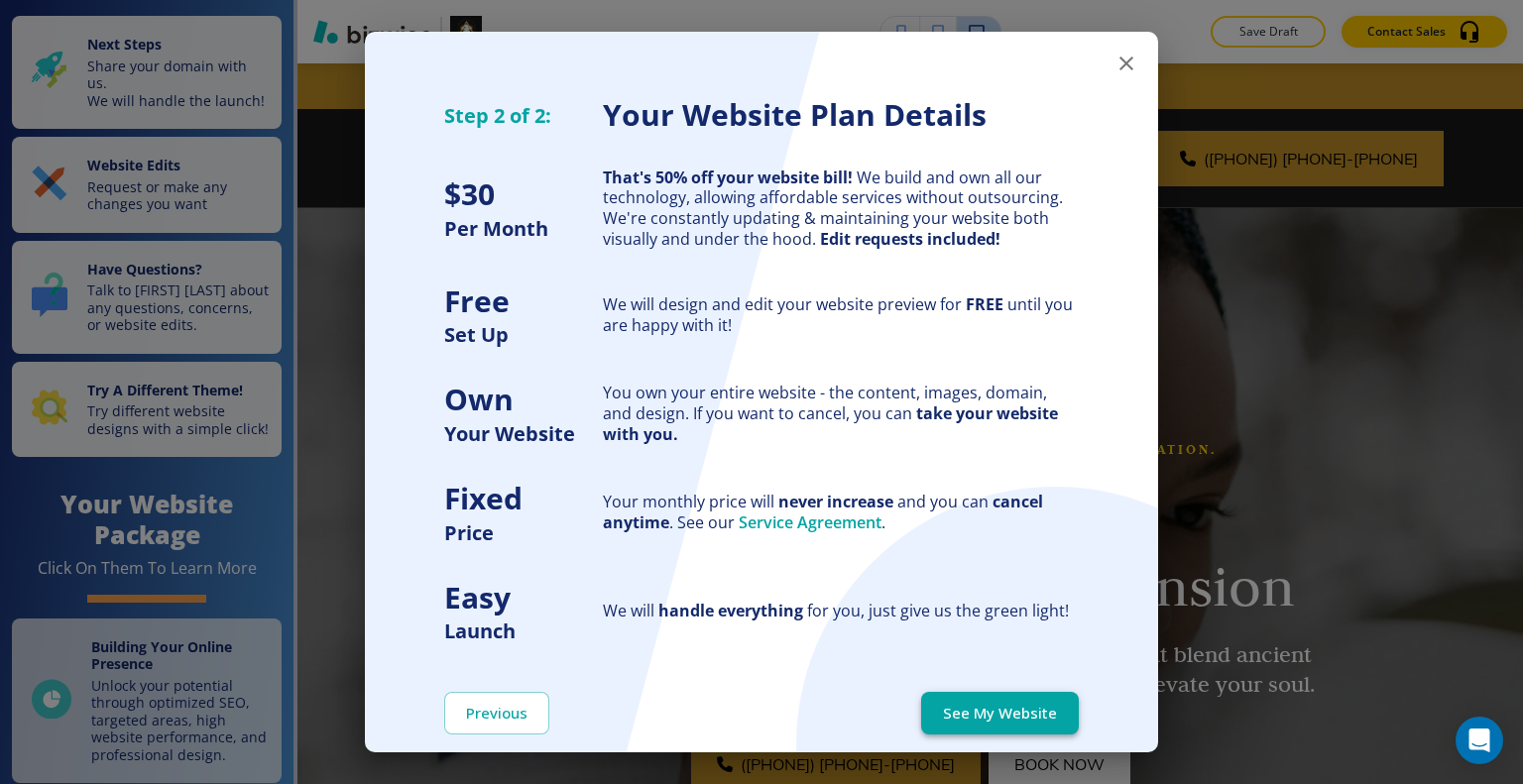 click on "See My Website" at bounding box center (999, 713) 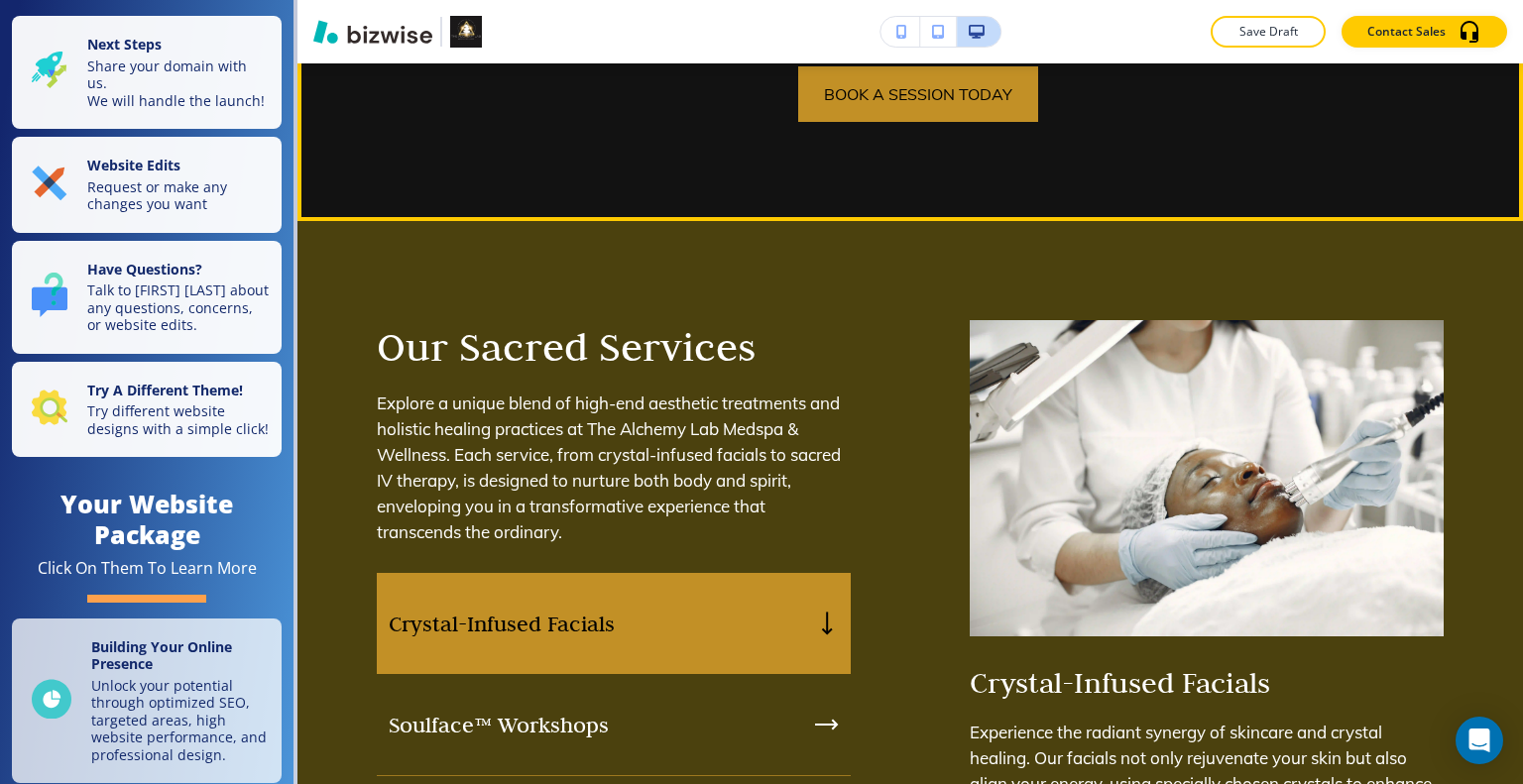 scroll, scrollTop: 1883, scrollLeft: 0, axis: vertical 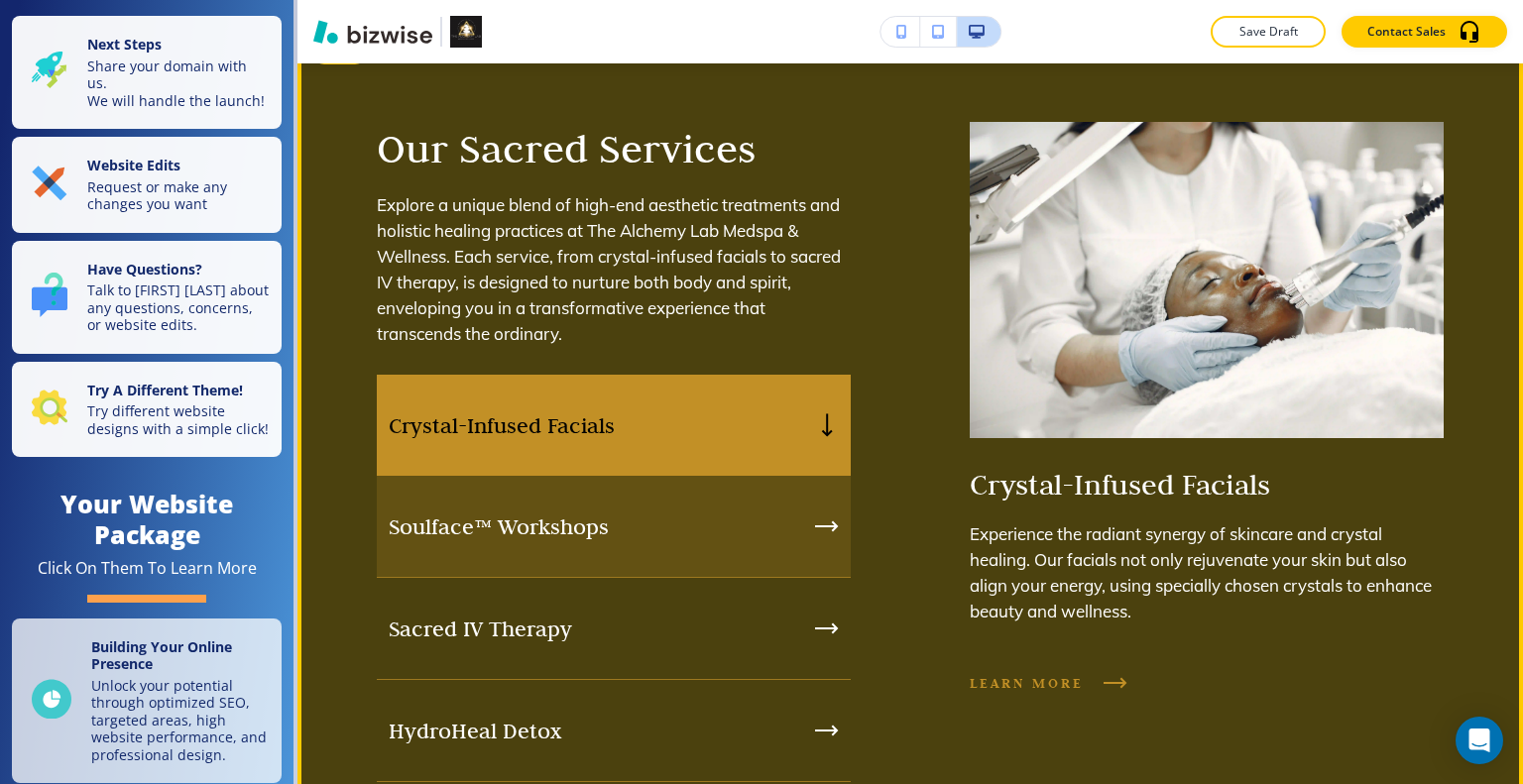 click on "Soulface™ Workshops" at bounding box center [614, 526] 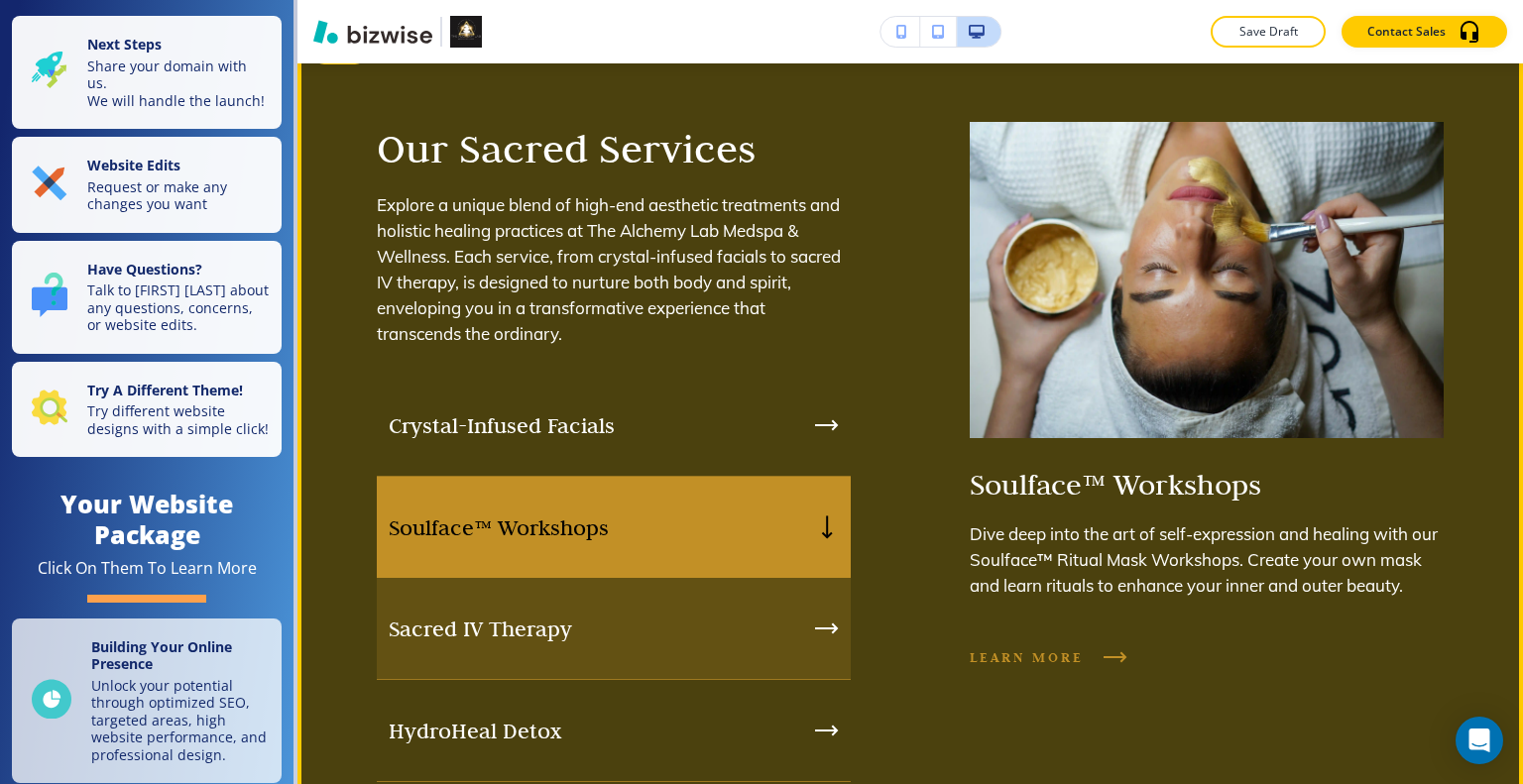 click on "Sacred IV Therapy" at bounding box center (614, 628) 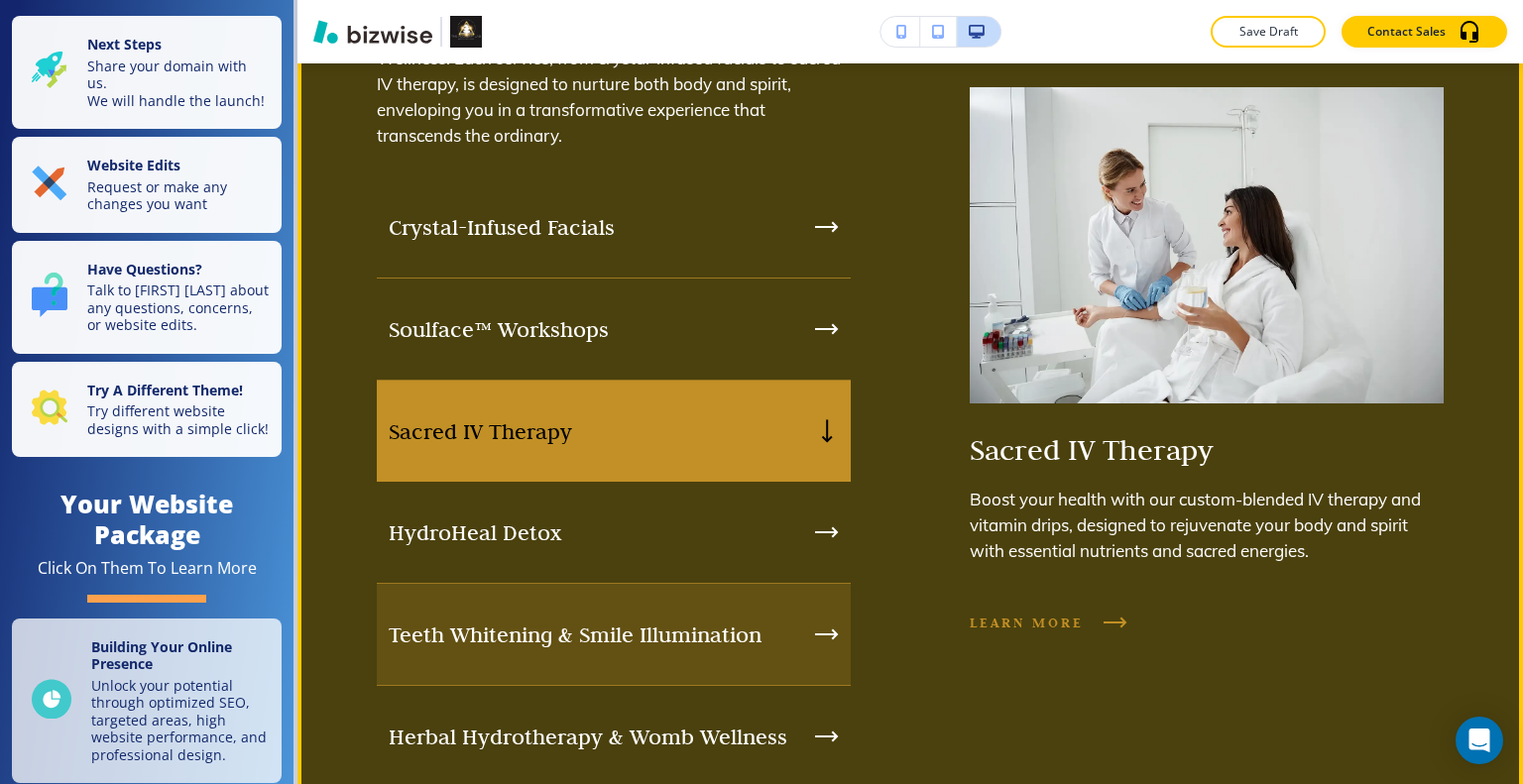 click on "Teeth Whitening & Smile Illumination" at bounding box center [614, 634] 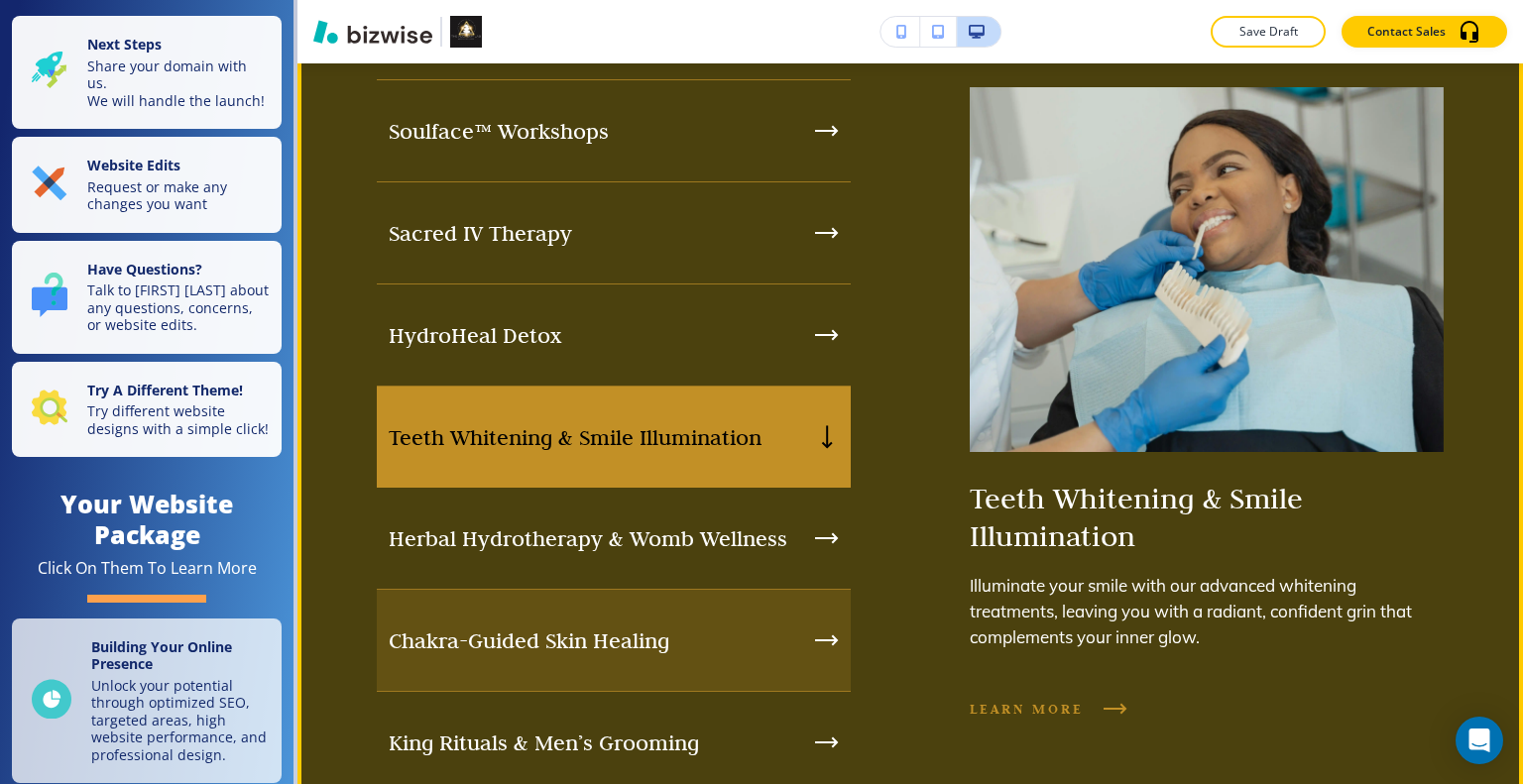 click on "Chakra-Guided Skin Healing" at bounding box center [614, 640] 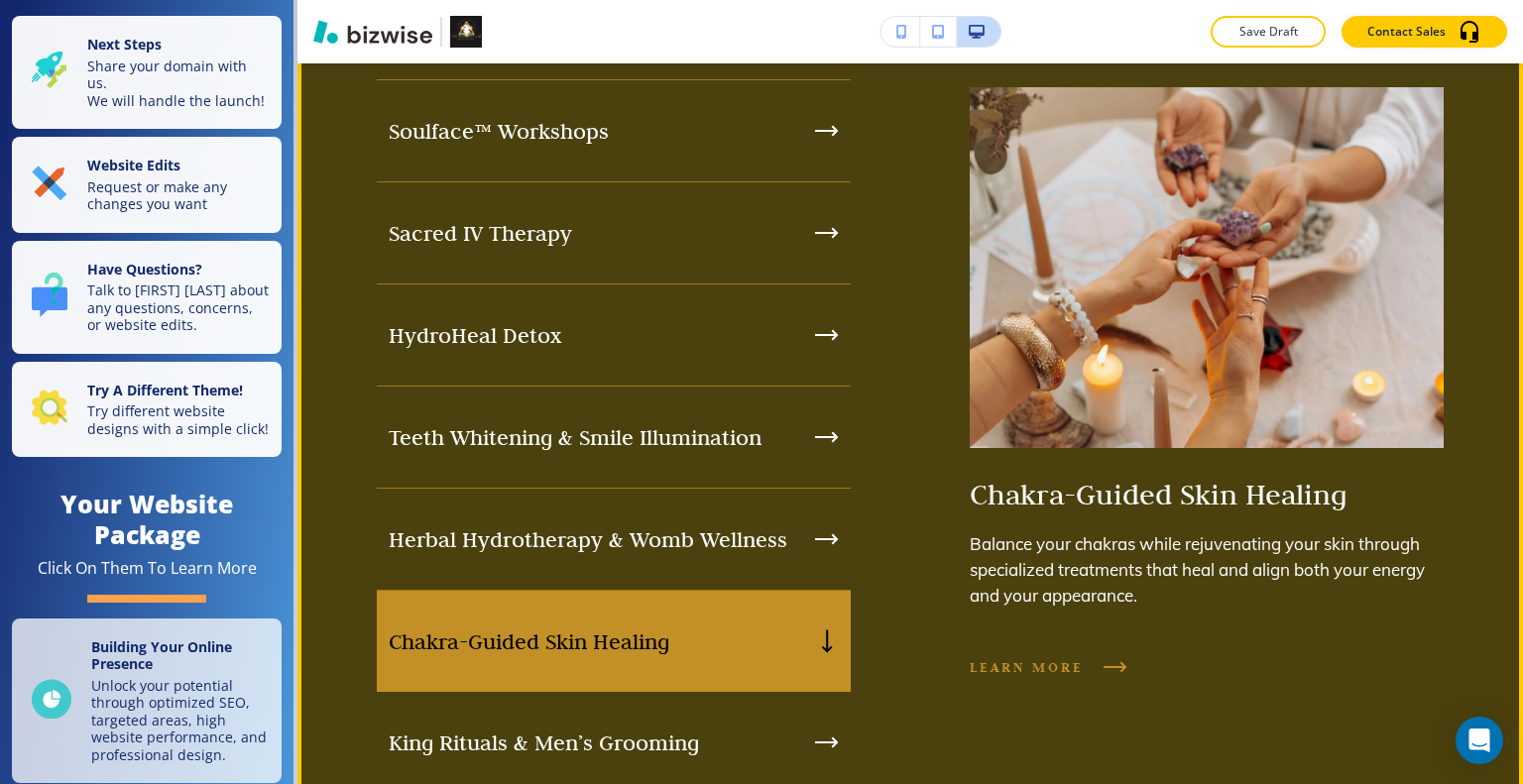 scroll, scrollTop: 2577, scrollLeft: 0, axis: vertical 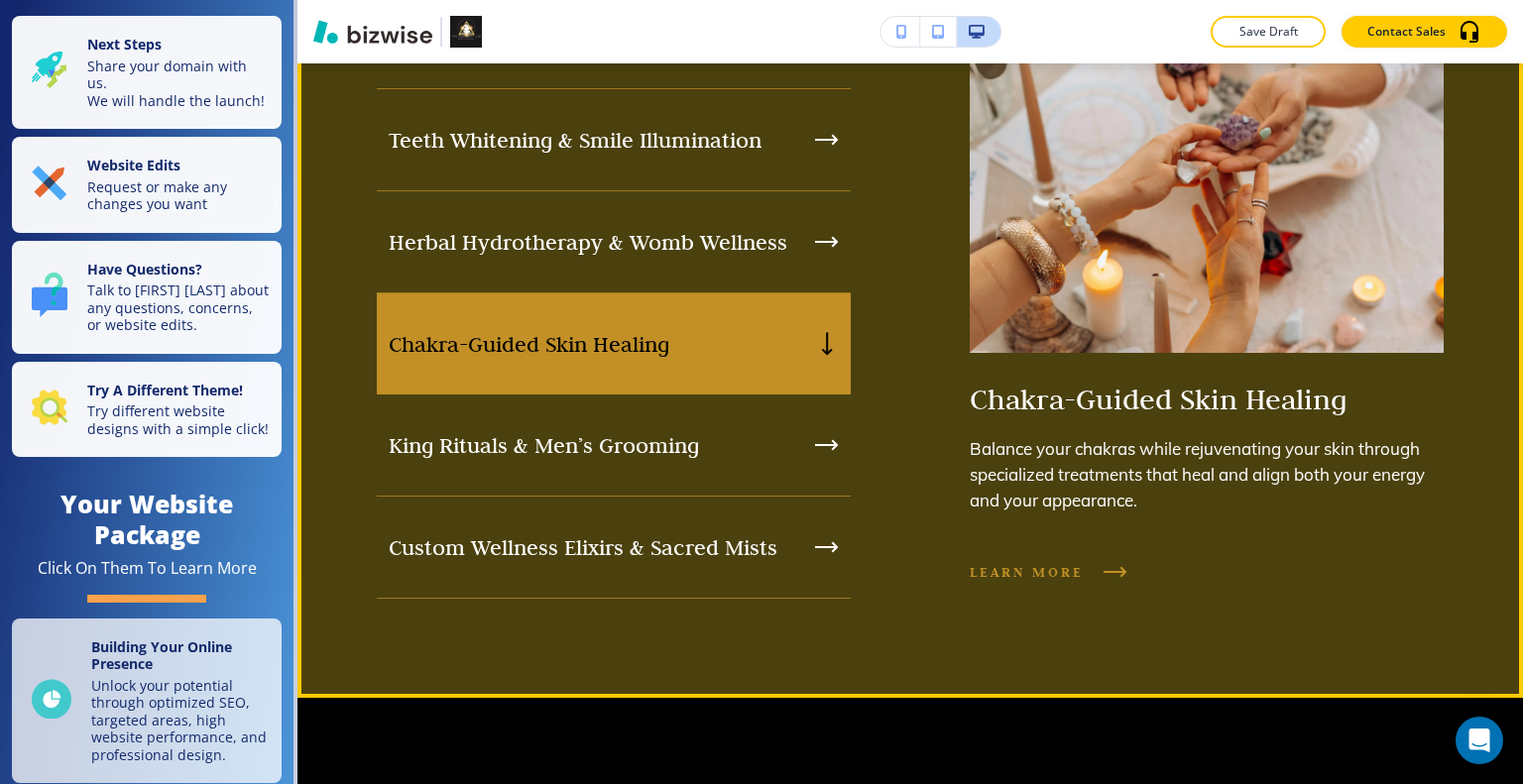 click on "Our Sacred Services Explore a unique blend of high-end aesthetic treatments and holistic healing practices at The Alchemy Lab Medspa & Wellness. Each service, from crystal-infused facials to sacred IV therapy, is designed to nurture both body and spirit, enveloping you in a transformative experience that transcends the ordinary. Crystal-Infused Facials Soulface™ Workshops Sacred IV Therapy HydroHeal Detox Teeth Whitening & Smile Illumination Herbal Hydrotherapy & Womb Wellness Chakra-Guided Skin Healing King Rituals & Men’s Grooming Custom Wellness Elixirs & Sacred Mists Chakra-Guided Skin Healing Balance your chakras while rejuvenating your skin through specialized treatments that heal and align both your energy and your appearance. LEARN MORE" at bounding box center (910, 13) 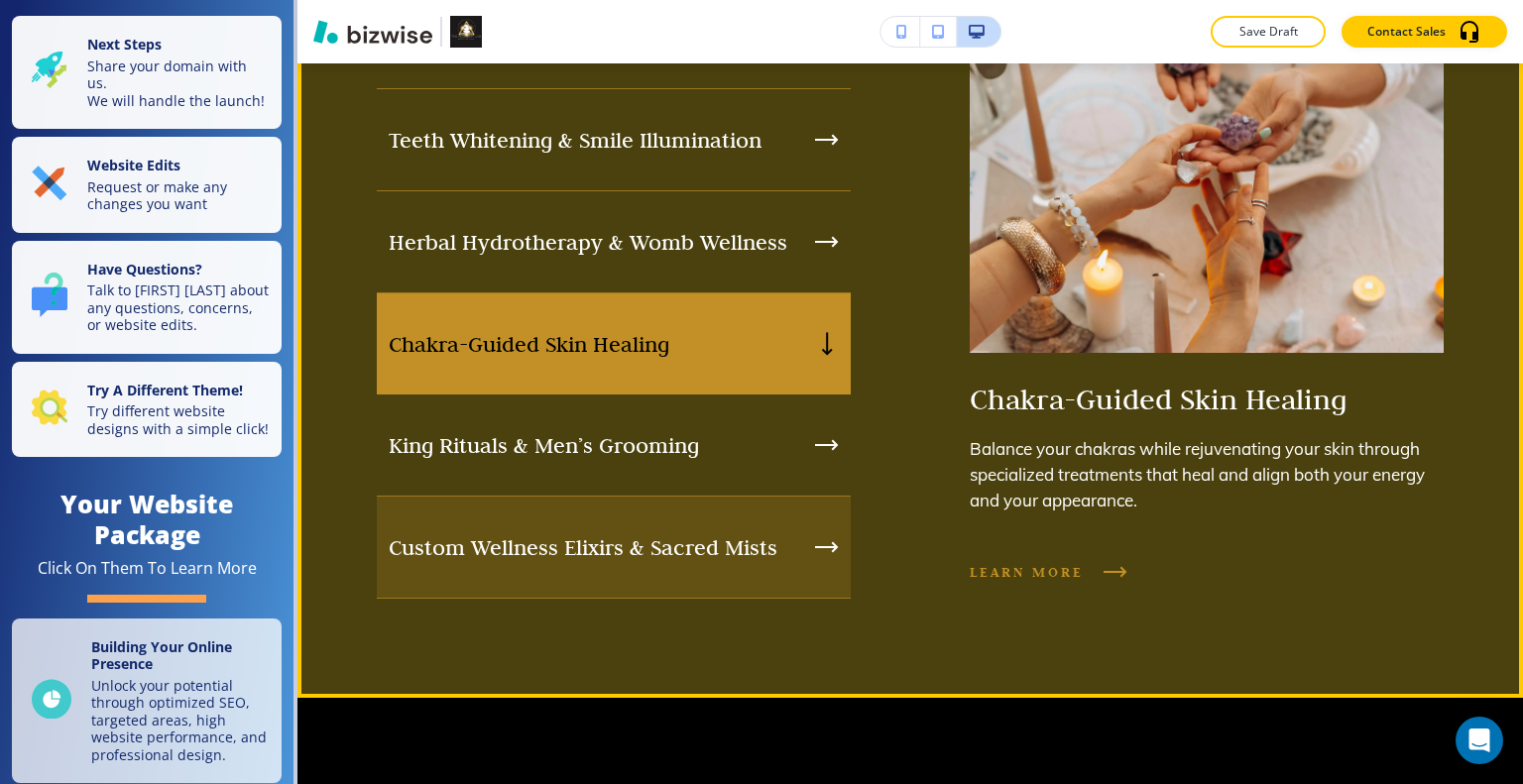 click on "Custom Wellness Elixirs & Sacred Mists" at bounding box center [614, 547] 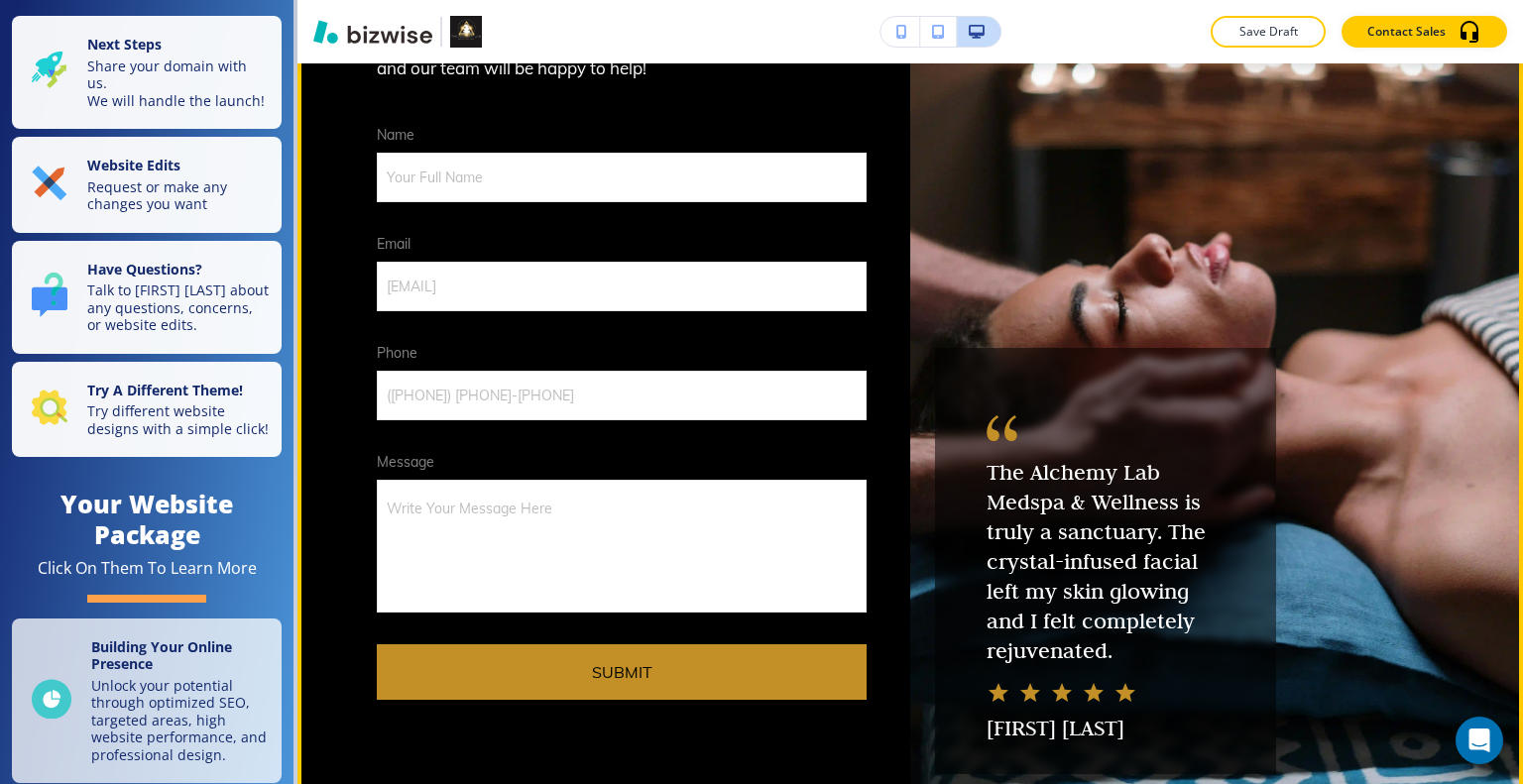 scroll, scrollTop: 7434, scrollLeft: 0, axis: vertical 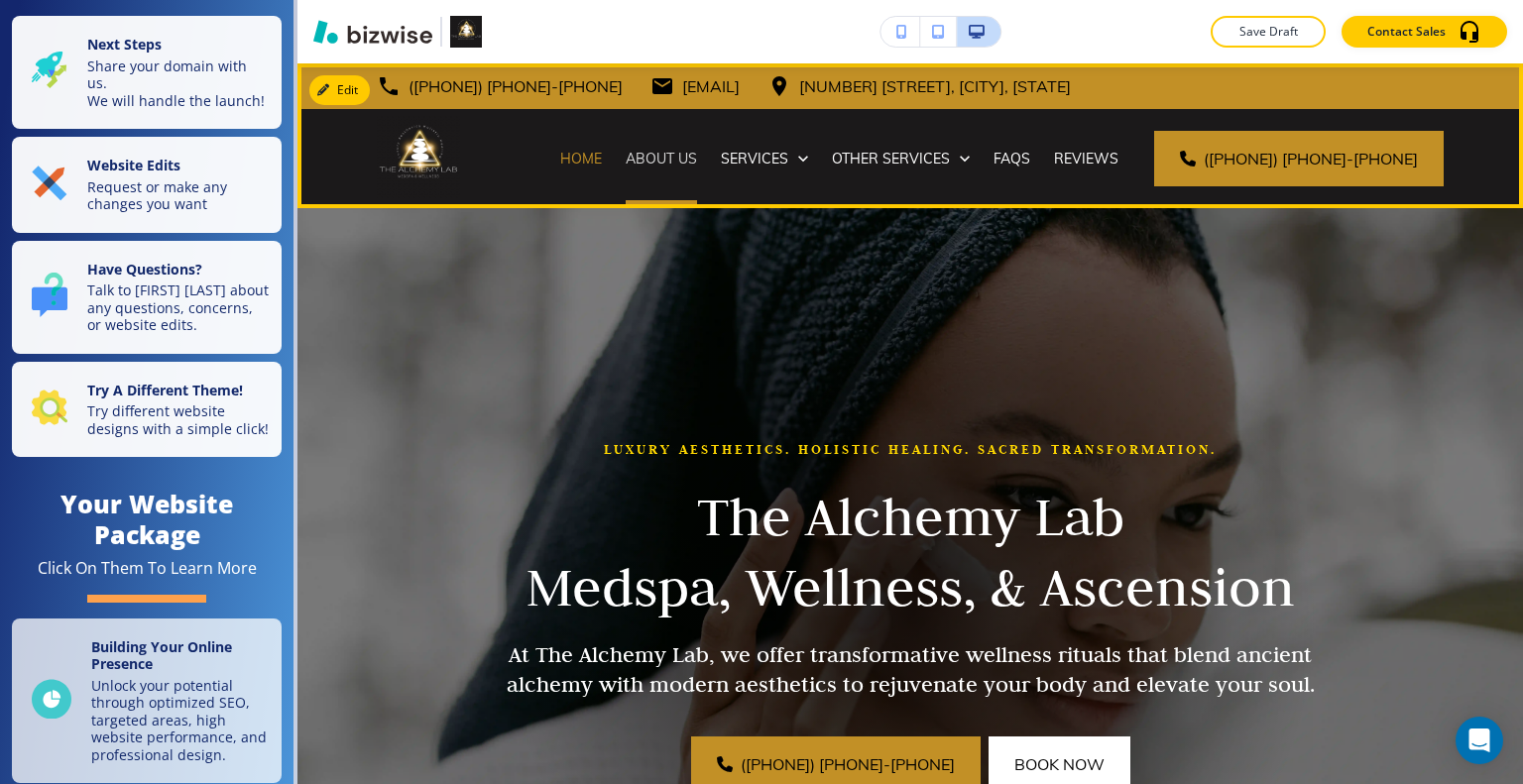 click on "About Us" at bounding box center (661, 159) 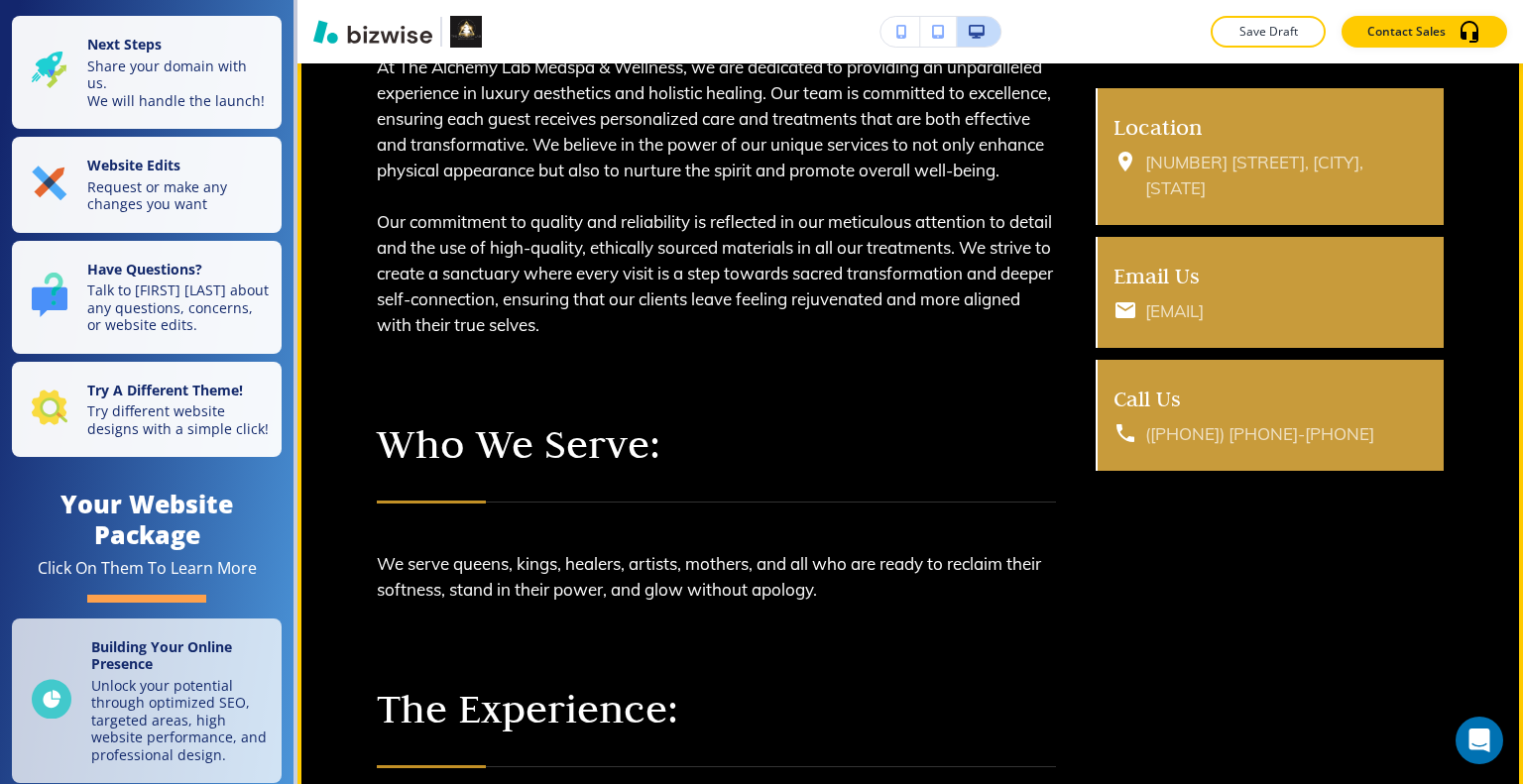 scroll, scrollTop: 4262, scrollLeft: 0, axis: vertical 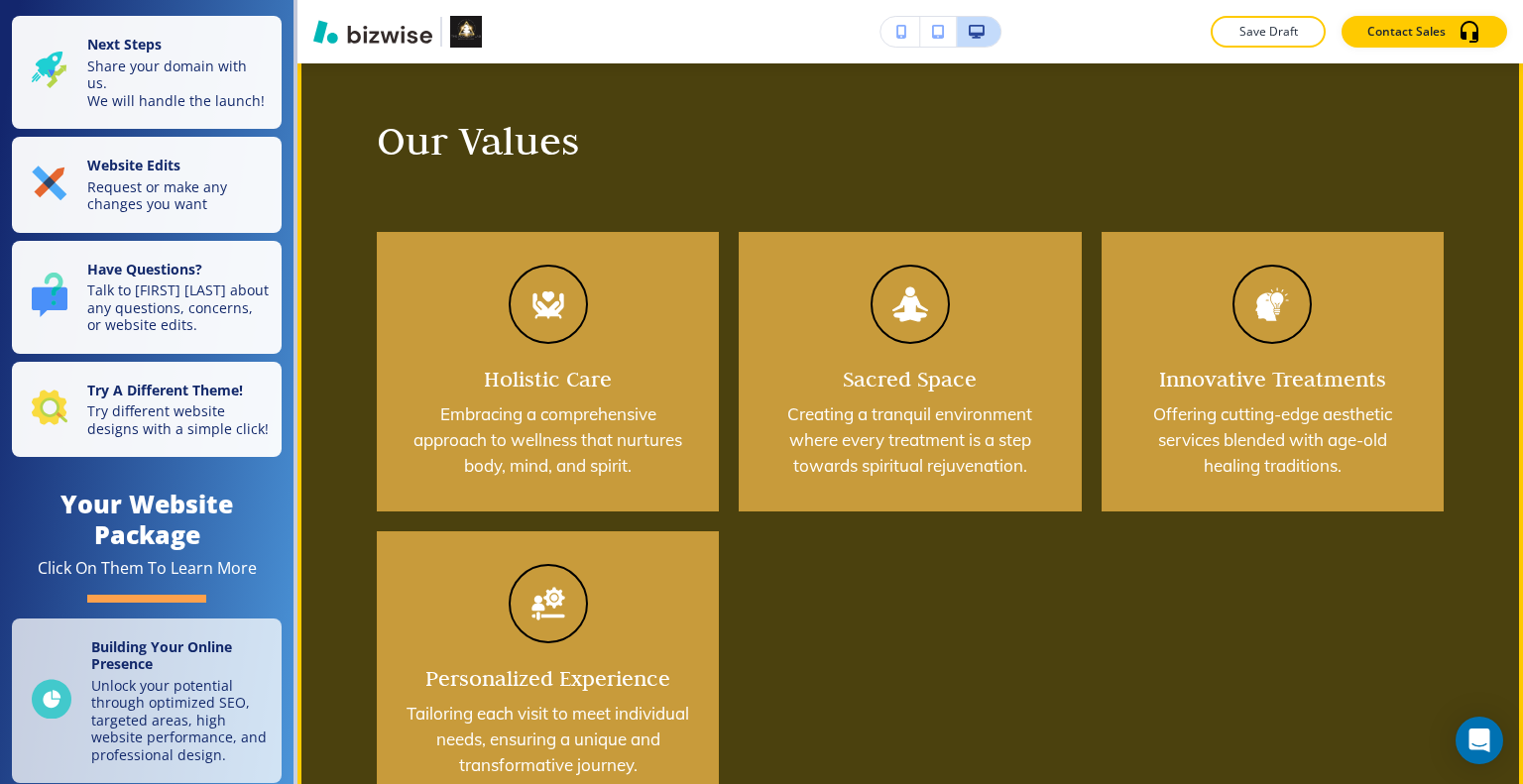 click on "Edit This Section" at bounding box center (376, 42) 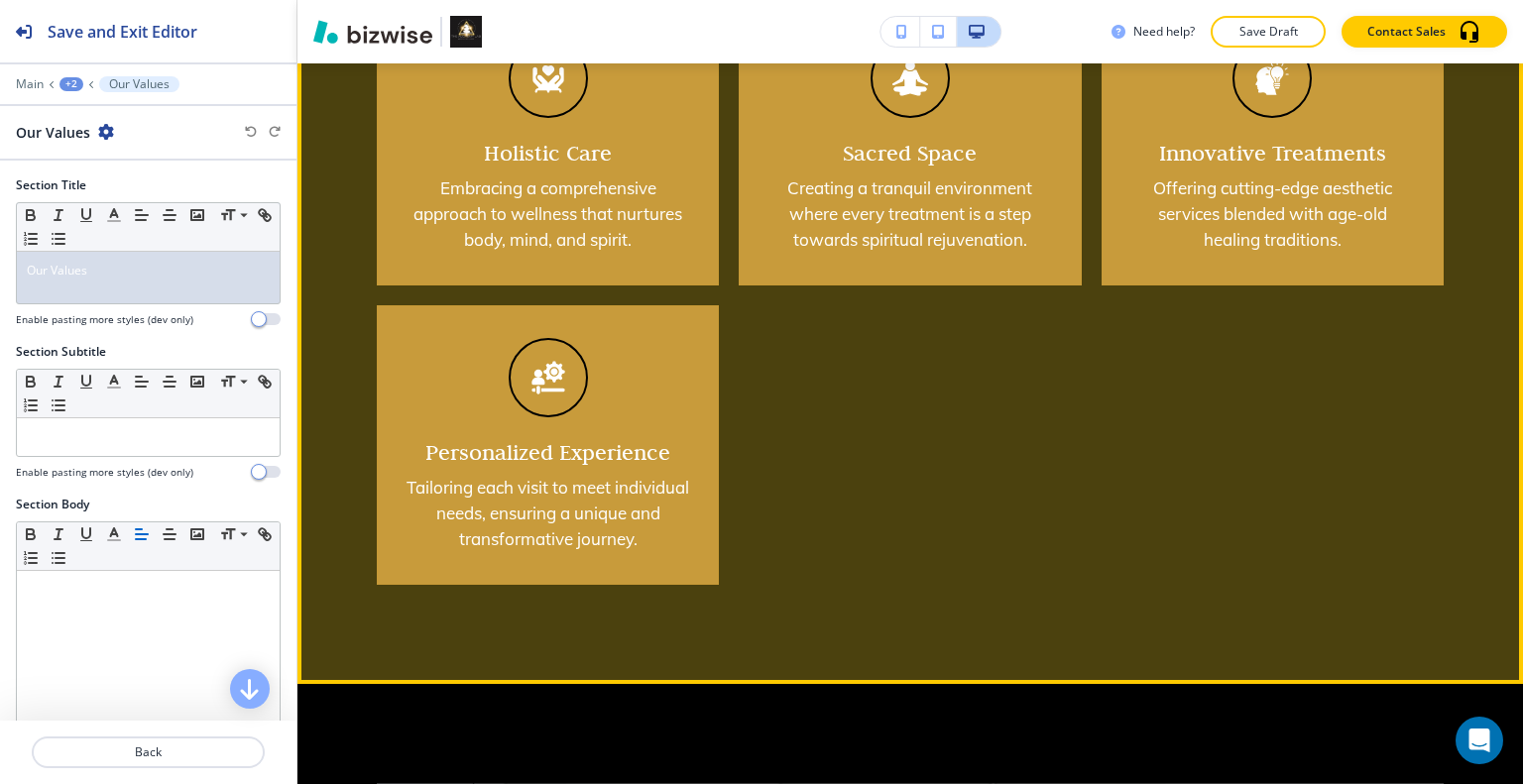 scroll, scrollTop: 4448, scrollLeft: 0, axis: vertical 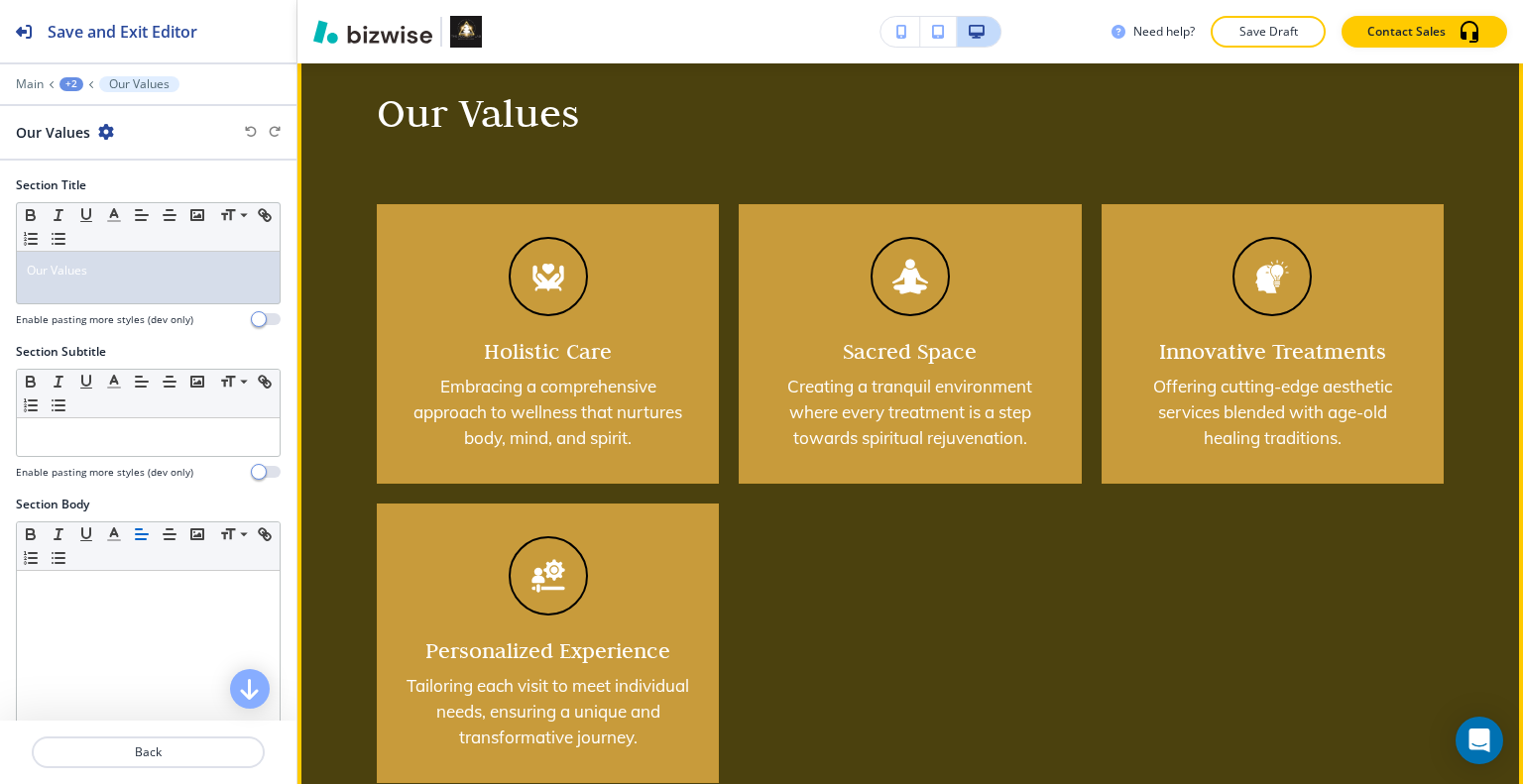 click on "Edit This Section" at bounding box center [376, 14] 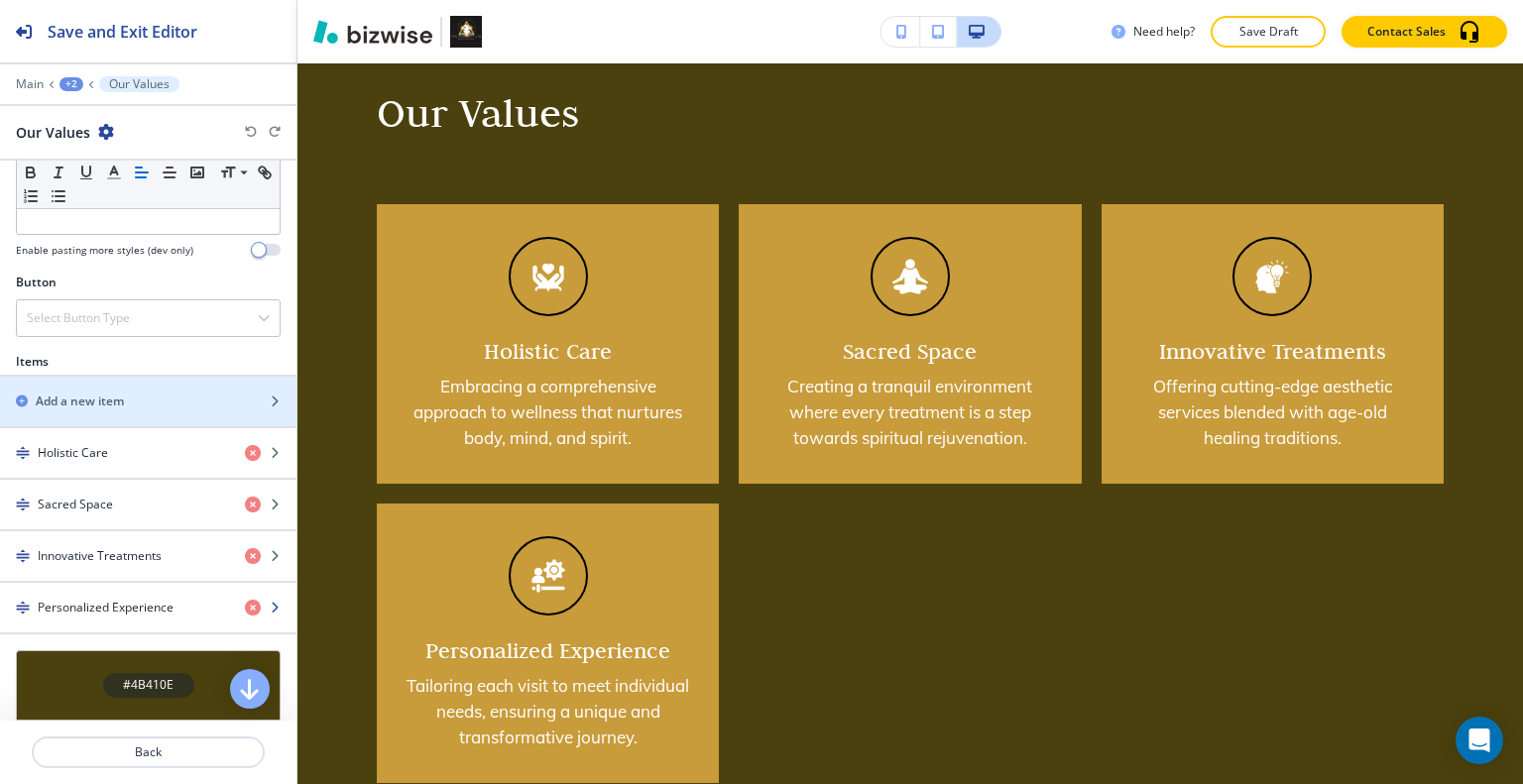 scroll, scrollTop: 793, scrollLeft: 0, axis: vertical 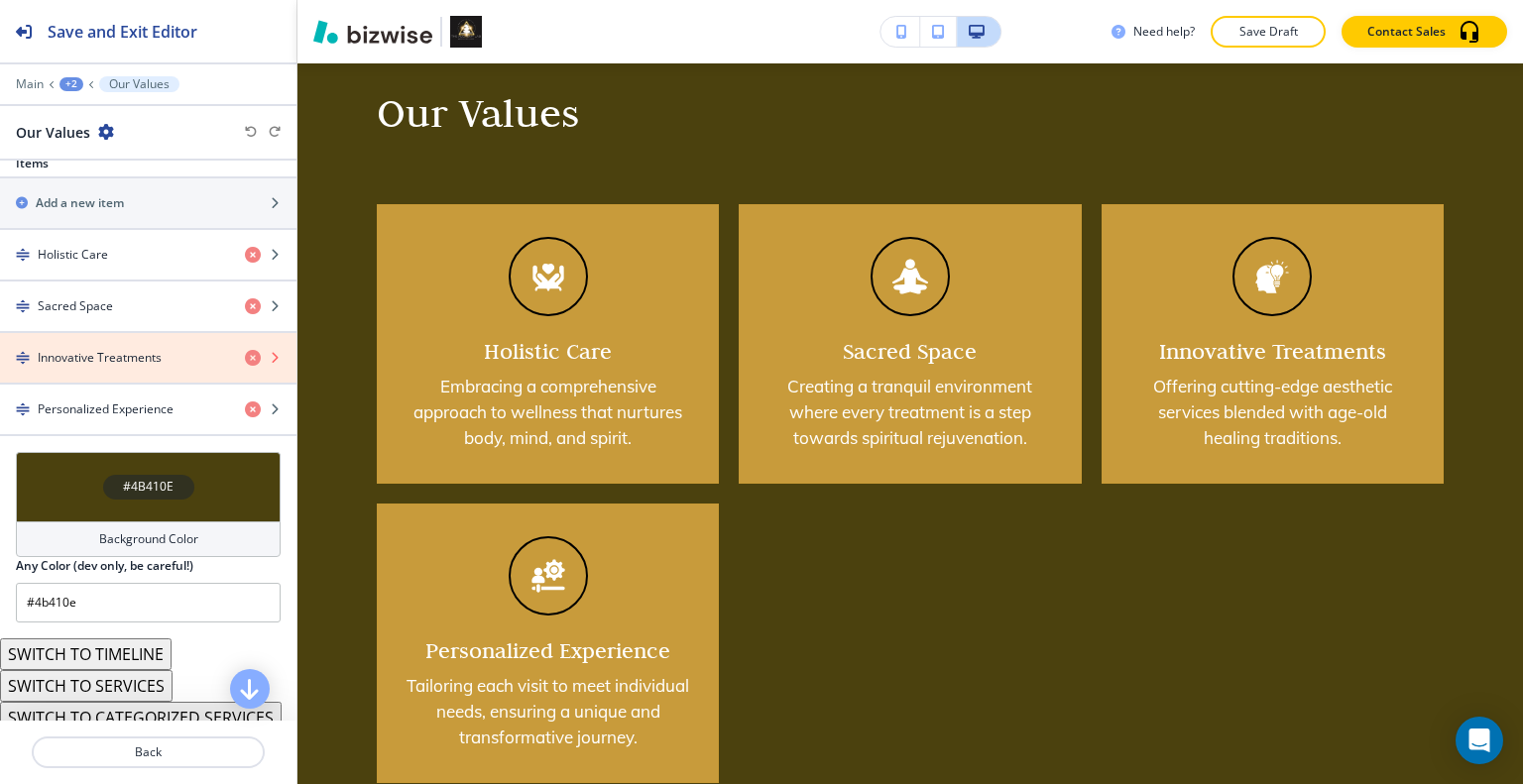 click at bounding box center [253, 358] 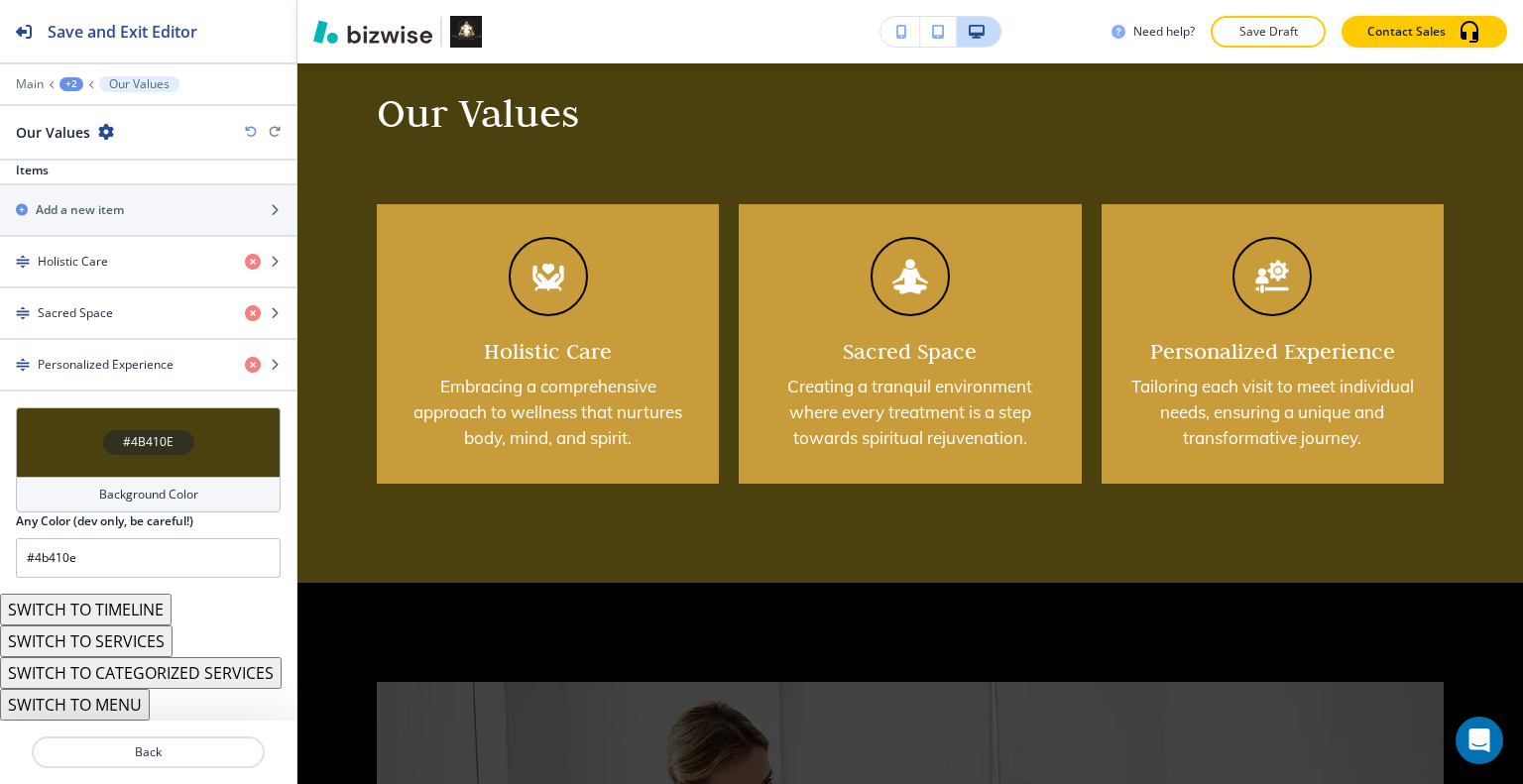 scroll, scrollTop: 780, scrollLeft: 0, axis: vertical 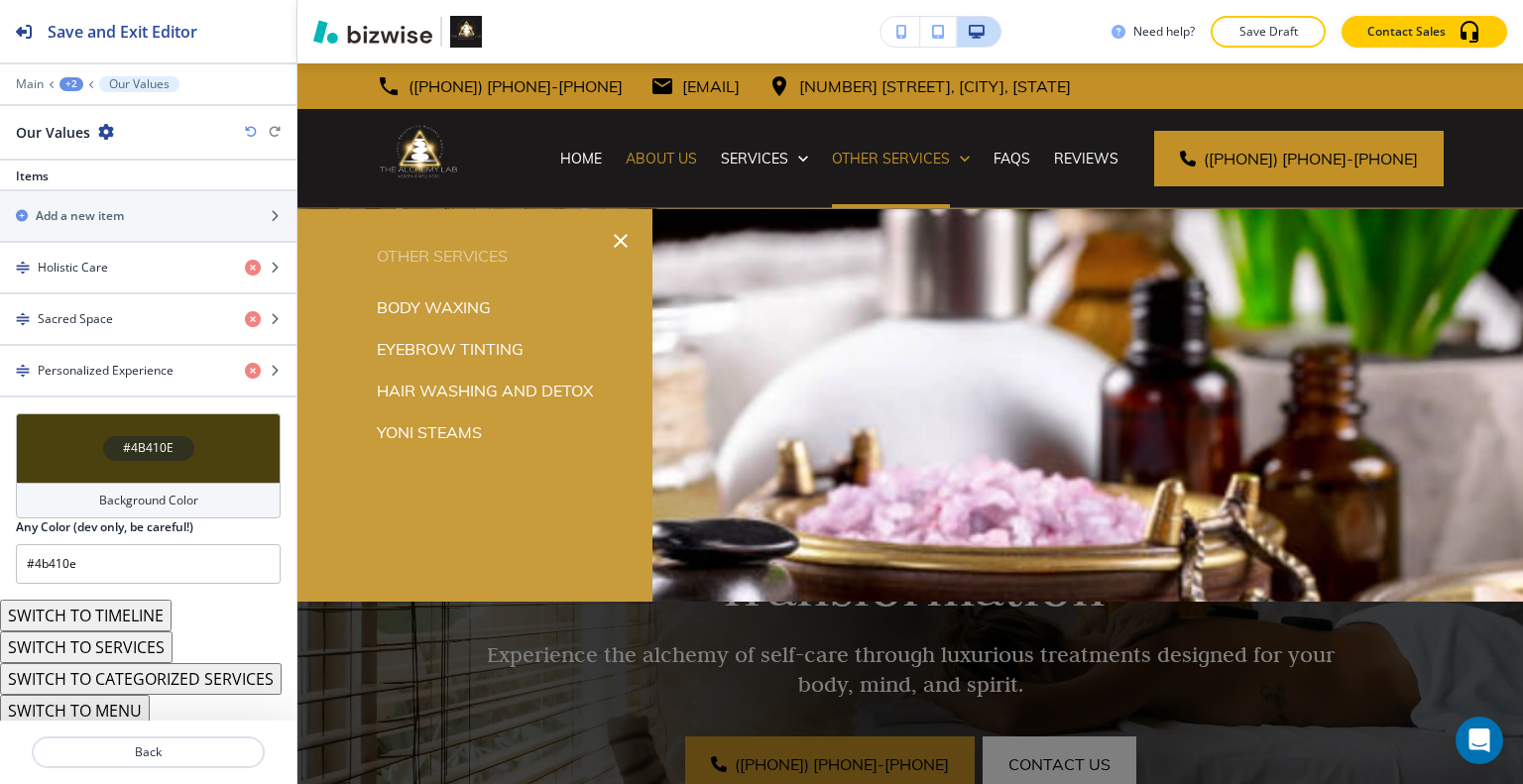 click on "Body Waxing" at bounding box center (433, 307) 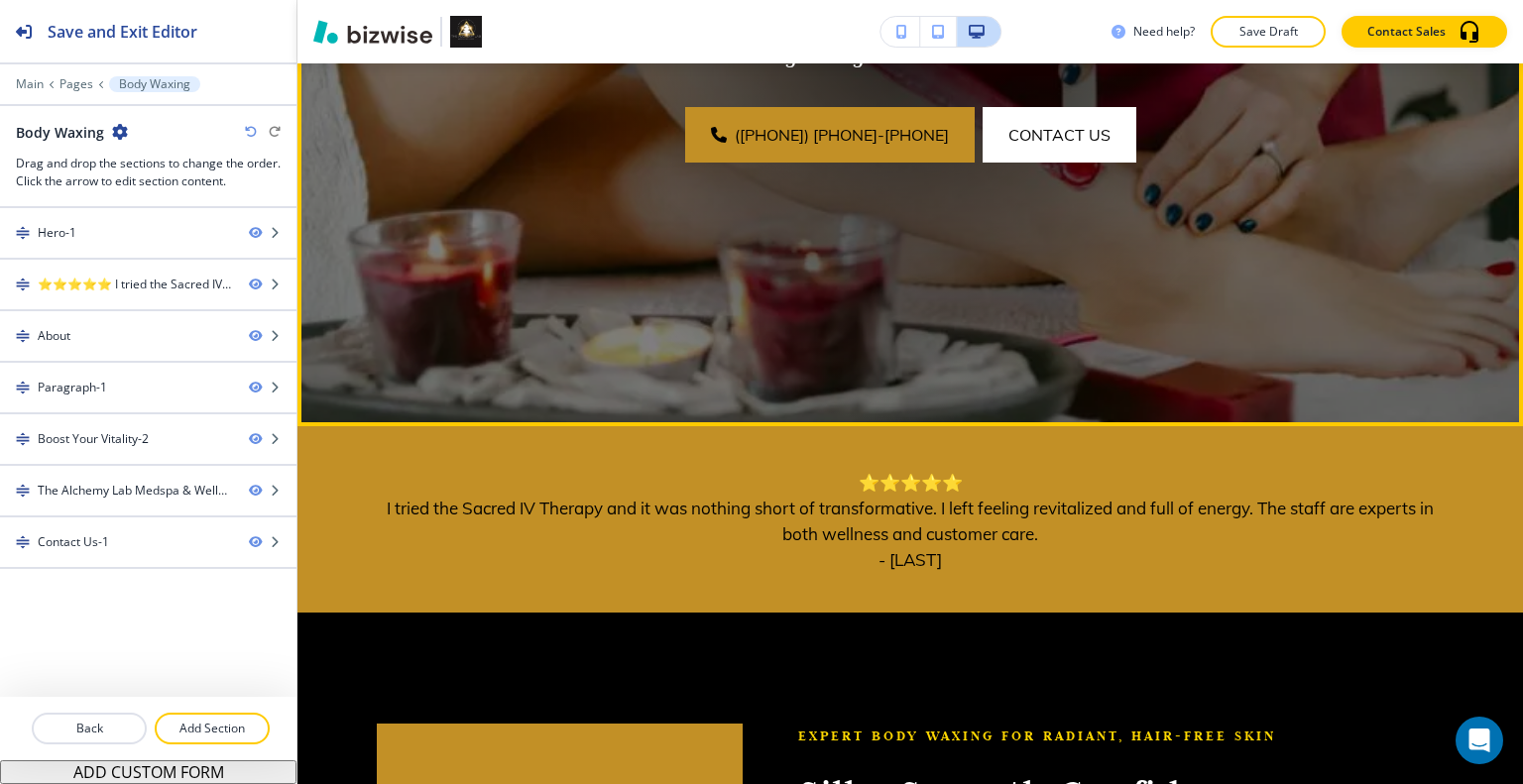 scroll, scrollTop: 0, scrollLeft: 0, axis: both 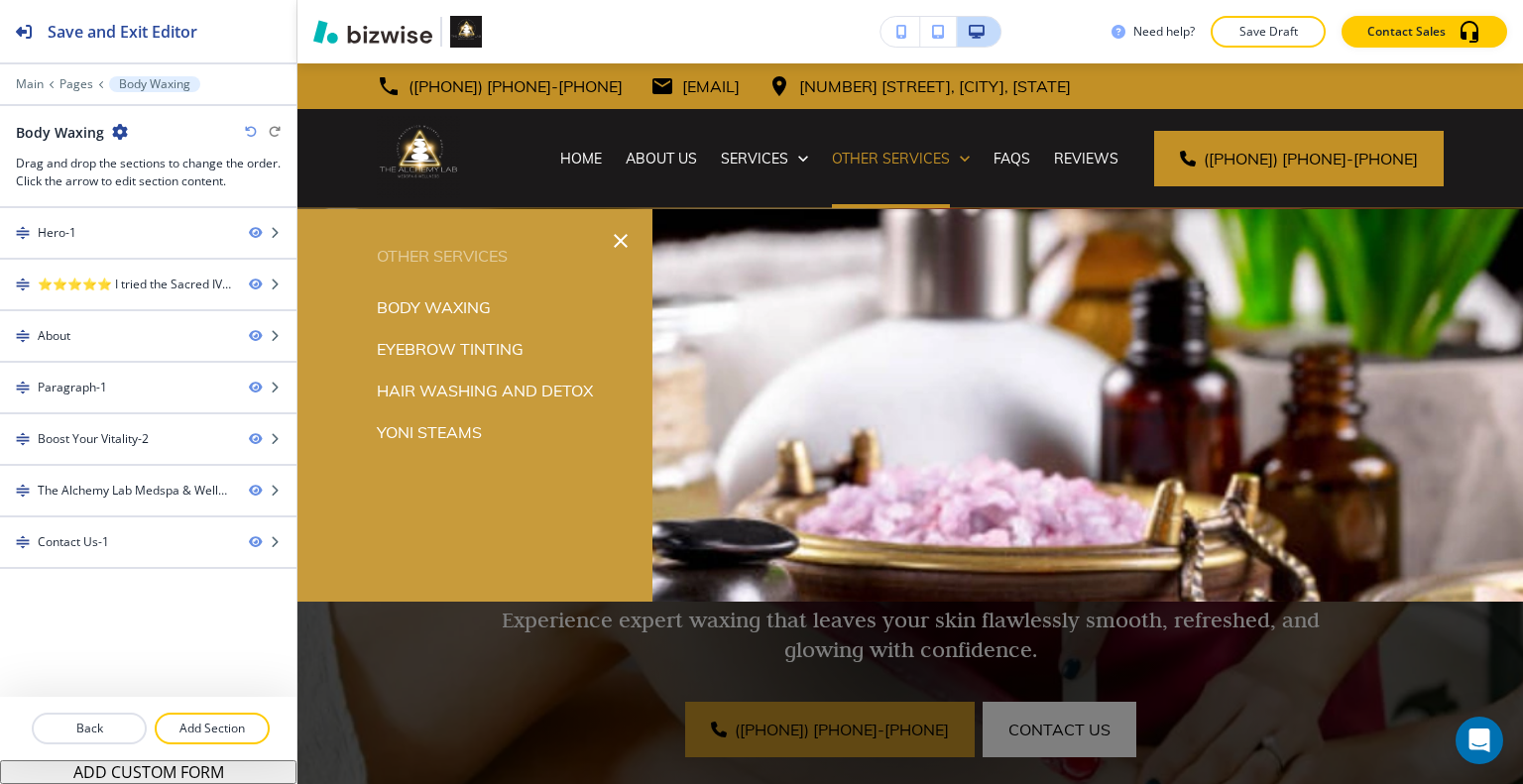 click on "Yoni Steams" at bounding box center (433, 307) 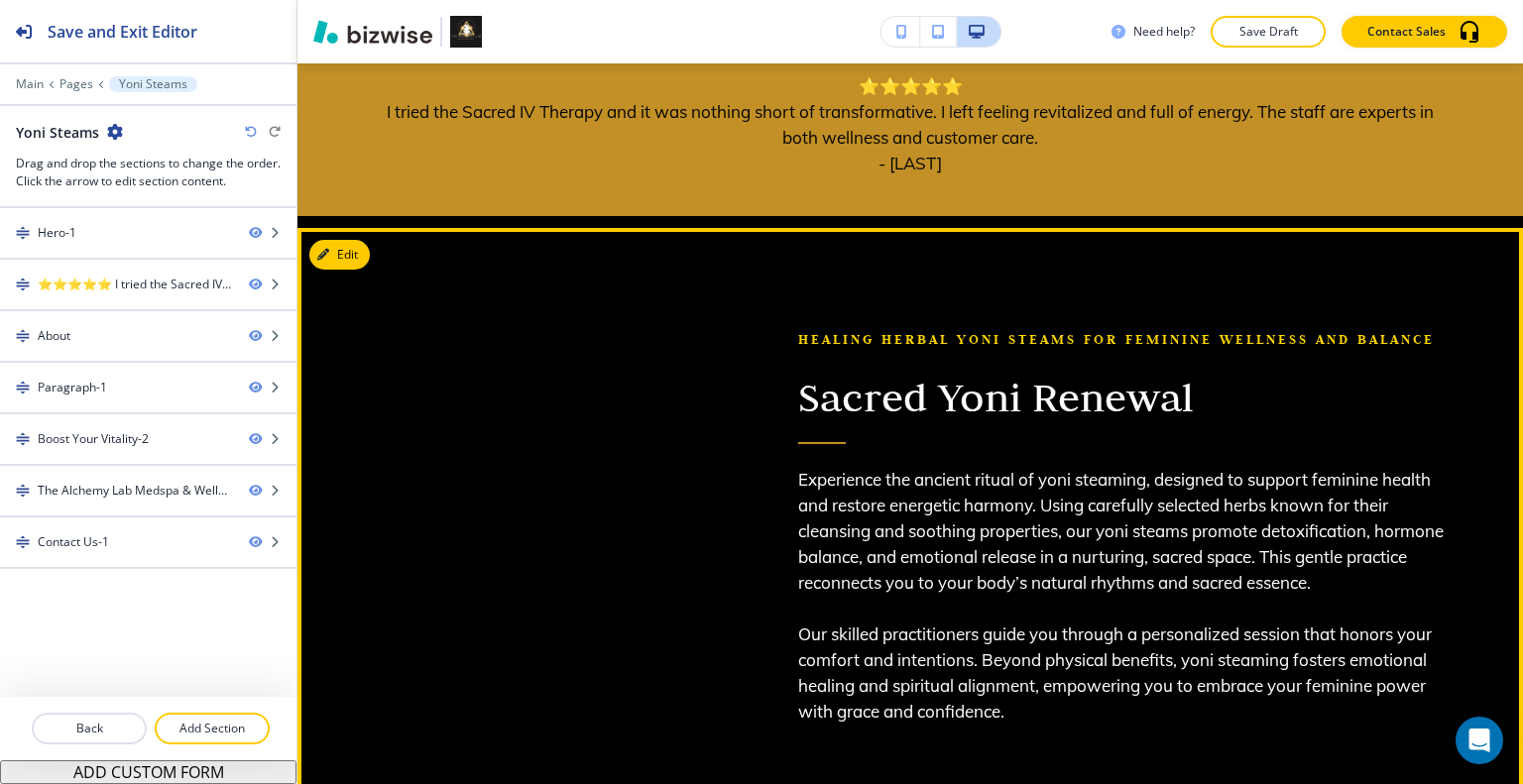 scroll, scrollTop: 1090, scrollLeft: 0, axis: vertical 